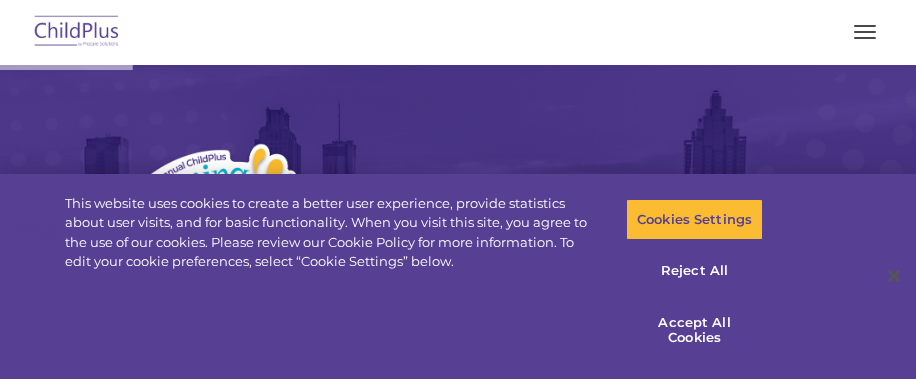 scroll, scrollTop: 0, scrollLeft: 0, axis: both 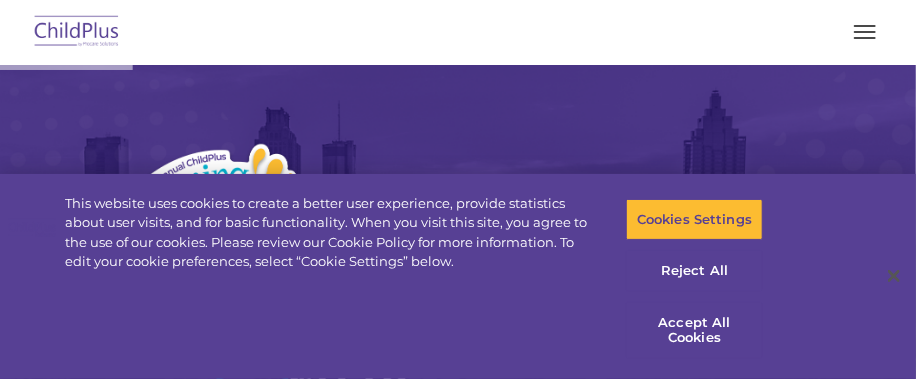 select on "MEDIUM" 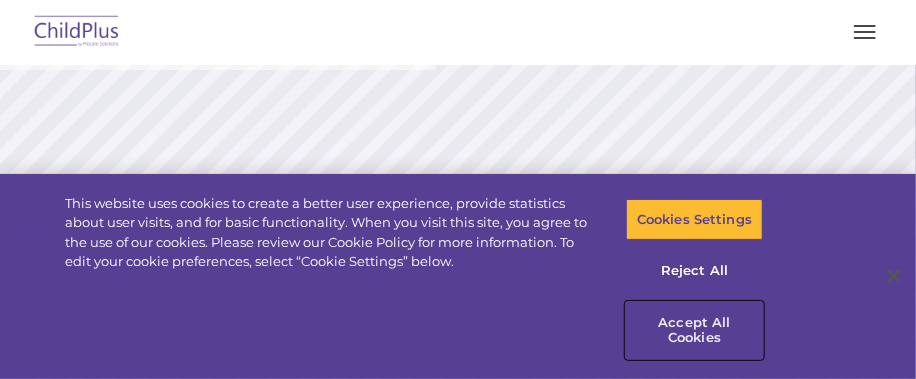 click on "Accept All Cookies" at bounding box center [694, 330] 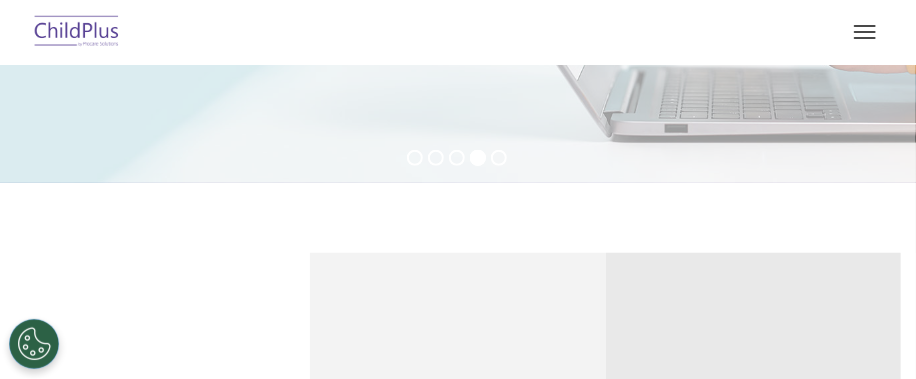 scroll, scrollTop: 416, scrollLeft: 0, axis: vertical 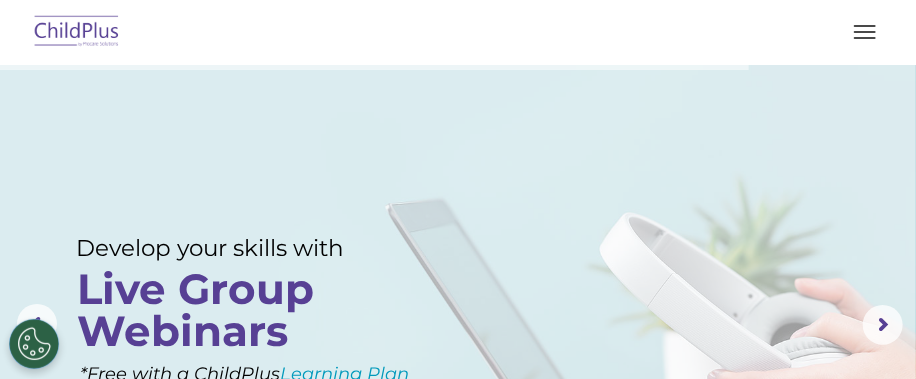 click at bounding box center [865, 32] 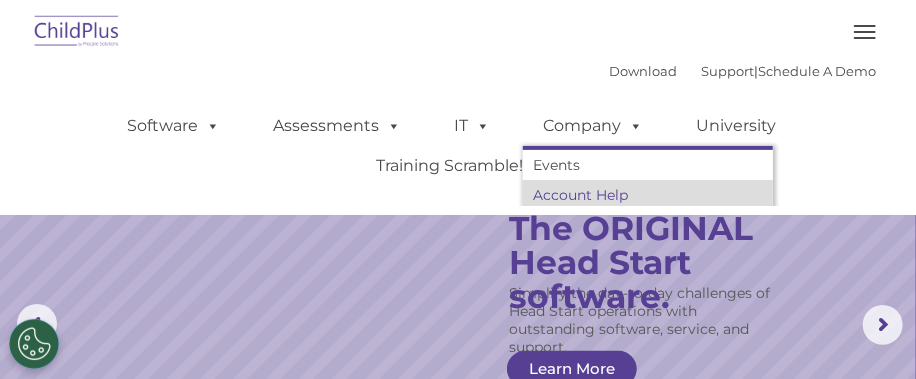 click on "Account Help" at bounding box center [648, 195] 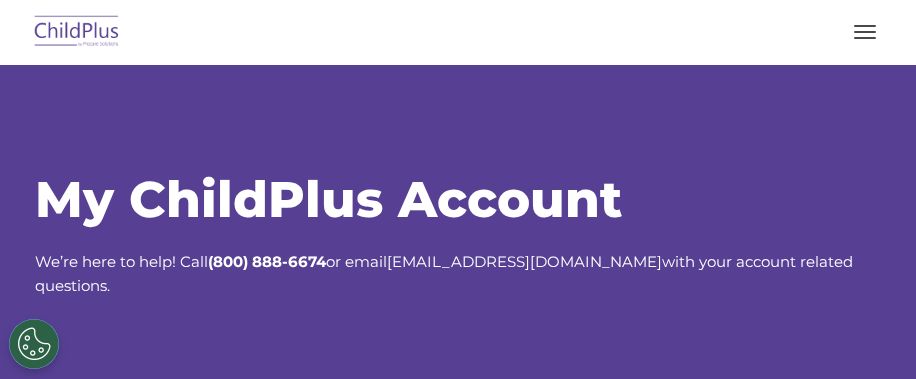 scroll, scrollTop: 99, scrollLeft: 0, axis: vertical 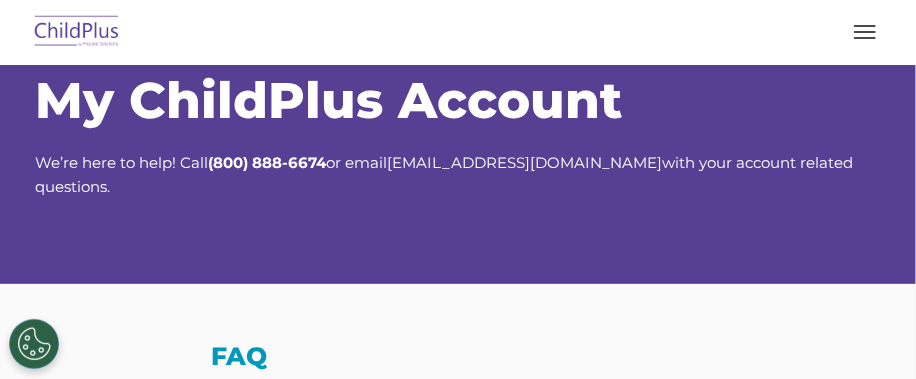 select on "MEDIUM" 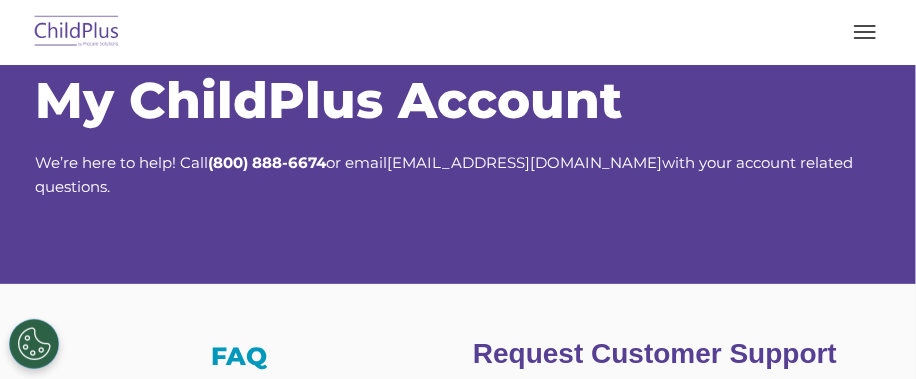 scroll, scrollTop: 0, scrollLeft: 0, axis: both 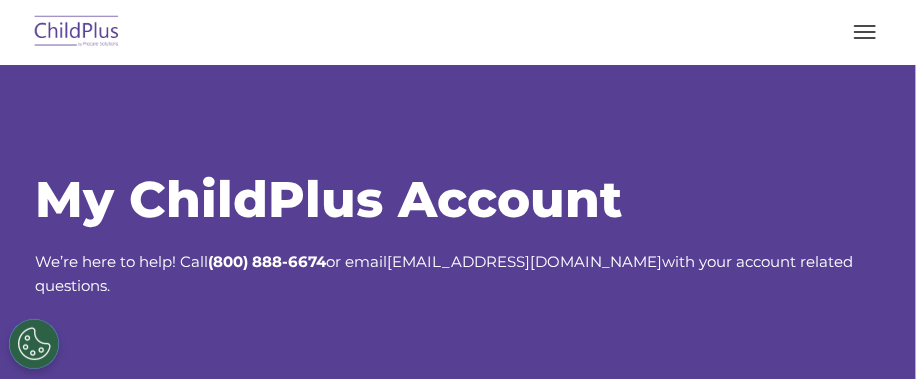 click at bounding box center (865, 32) 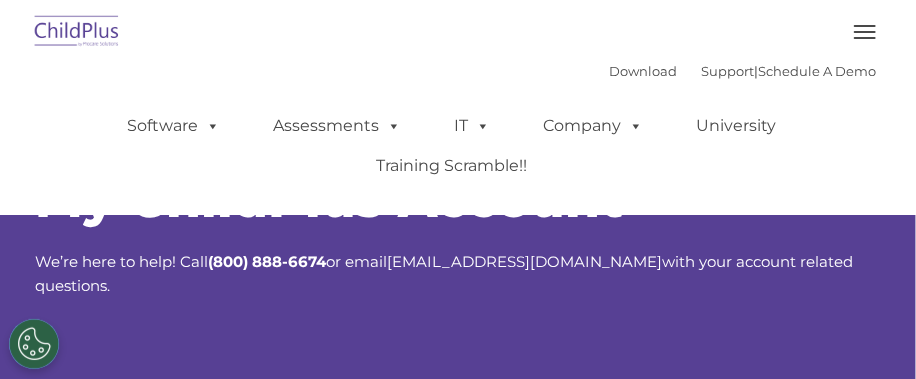 click on "Download          Support      |     Schedule A Demo

MENU MENU Software
ChildPlus:  The original and most widely-used Head Start data management system with over 35 years of experience providing software, service, and support.
Learn More
Features
Schedule A Demo
Getting Started
Assessments
DRDP ©  in ChildPlus:  Experience and analyze child assessments and Head Start data management in one system, with zero complexity with ChildPlus.
Learn More
DRDP Reports
Book a Discovery Call
Attend a Group Demo
DRDP FAQ
IT
Hosting Security System Requirements Download Software Policy
Company
Events Account Help Regional User Groups Contact Us
University Training Scramble!!" at bounding box center [458, 131] 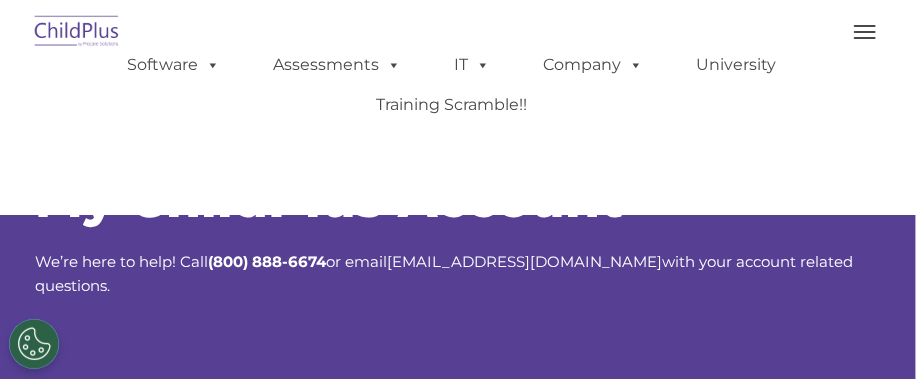 scroll, scrollTop: 0, scrollLeft: 0, axis: both 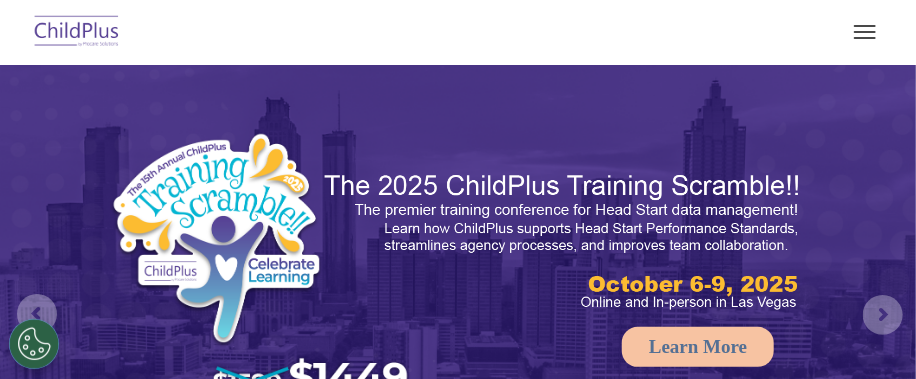 select on "MEDIUM" 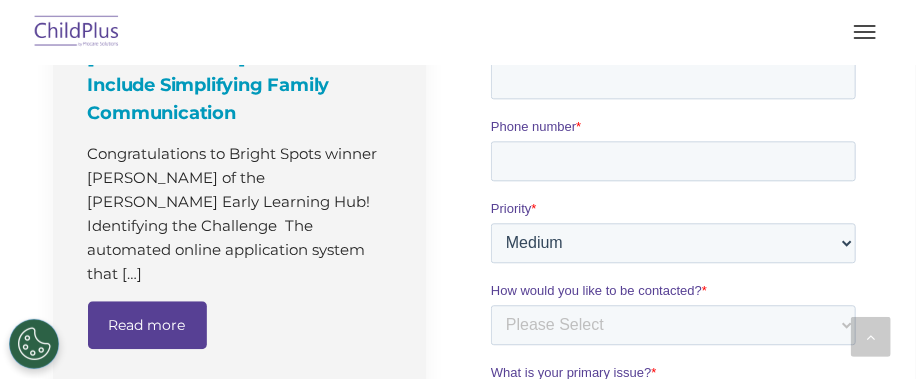 scroll, scrollTop: 1549, scrollLeft: 0, axis: vertical 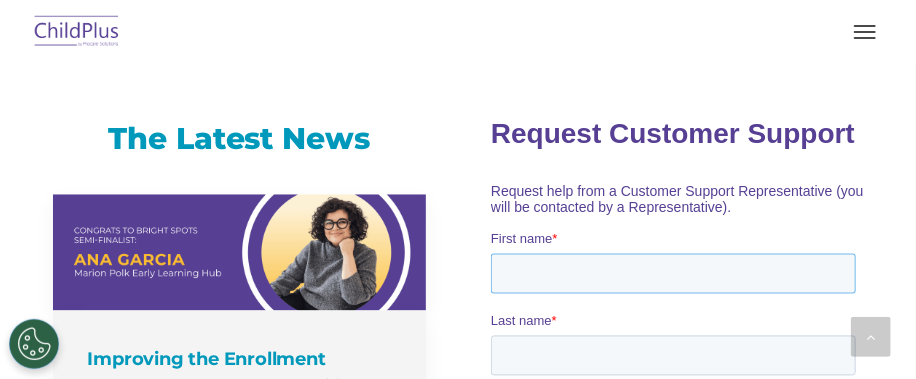 click on "First name *" at bounding box center [672, 273] 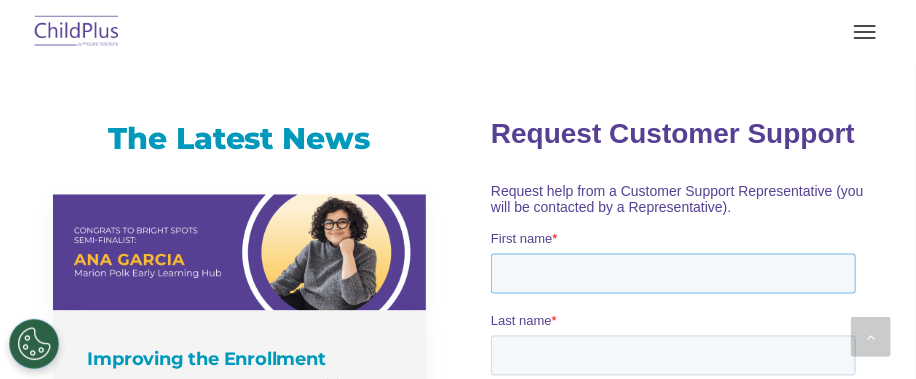 type on "Caroline" 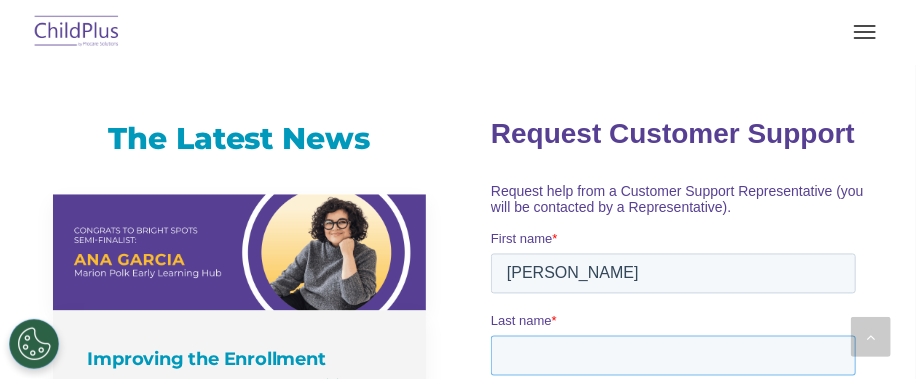 type on "Alcaida" 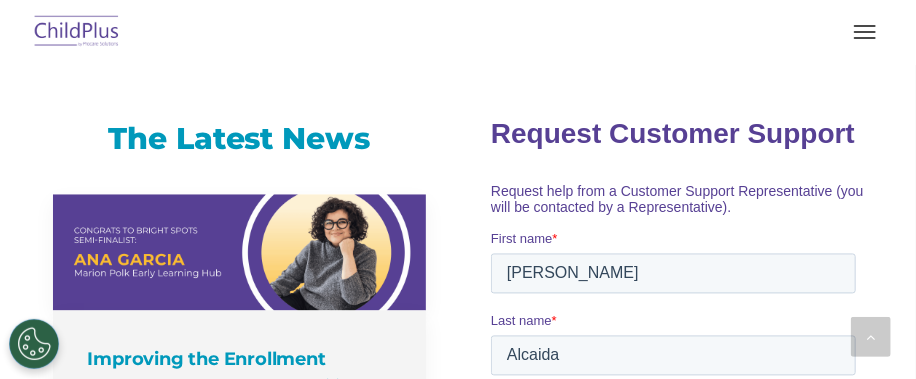 type on "caroline.alcaida@crit-nsn.gov" 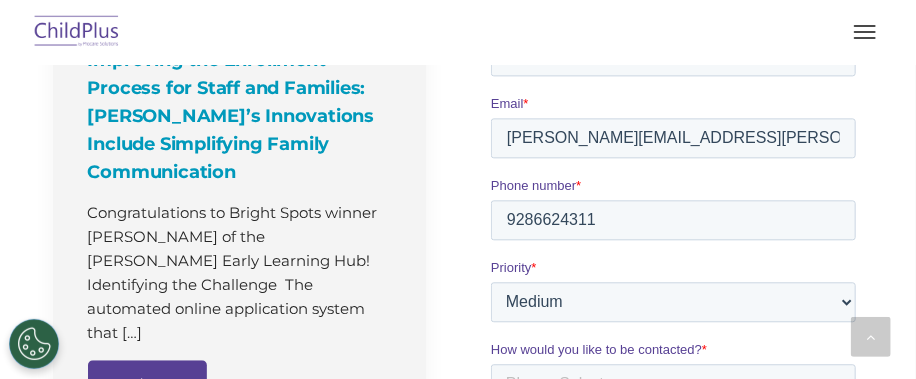 scroll, scrollTop: 1590, scrollLeft: 0, axis: vertical 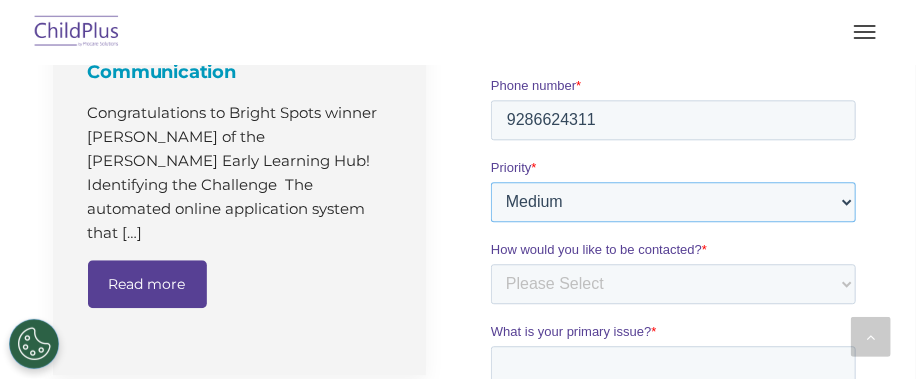 click on "Please Select Low Medium High" at bounding box center [672, 202] 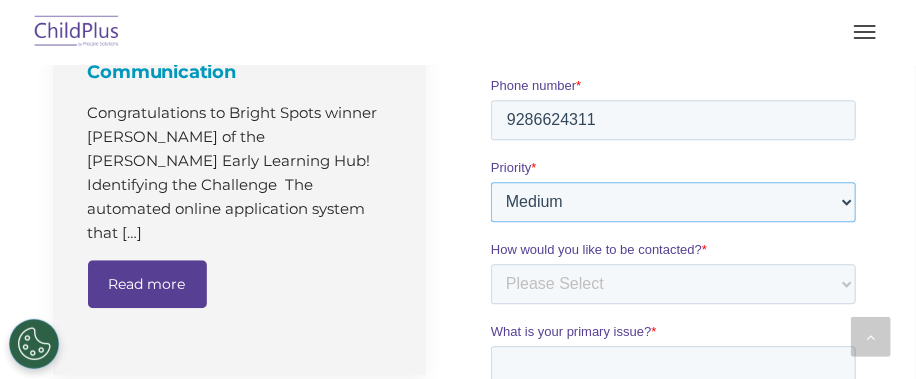 select on "HIGH" 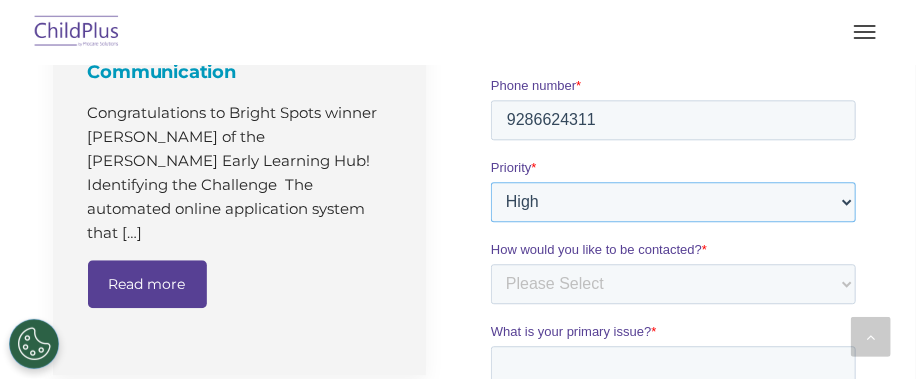 click on "Please Select Low Medium High" at bounding box center [672, 202] 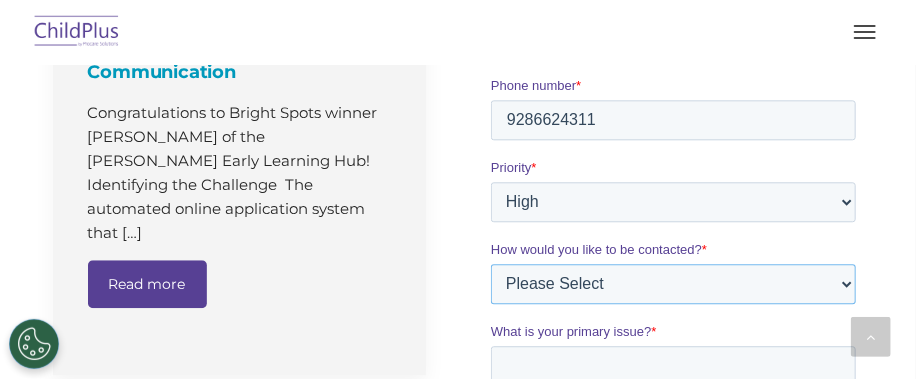 click on "Please Select Phone Email" at bounding box center [672, 284] 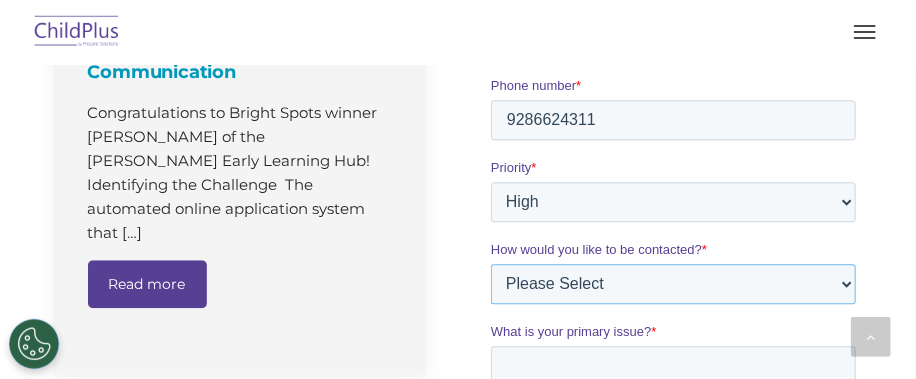 select on "Email" 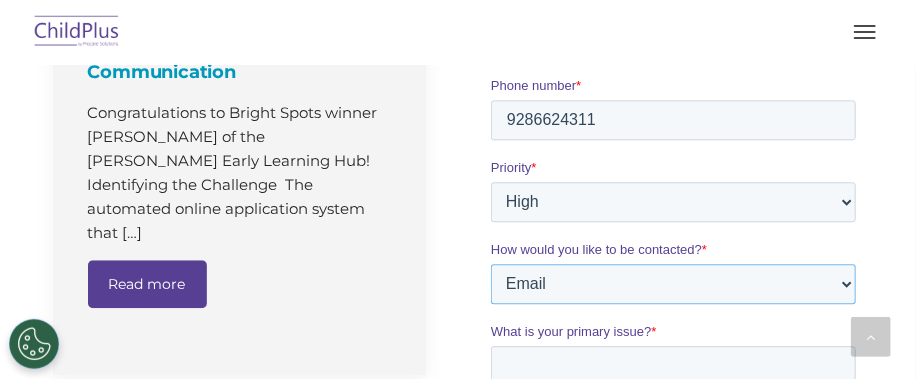 click on "Please Select Phone Email" at bounding box center [672, 284] 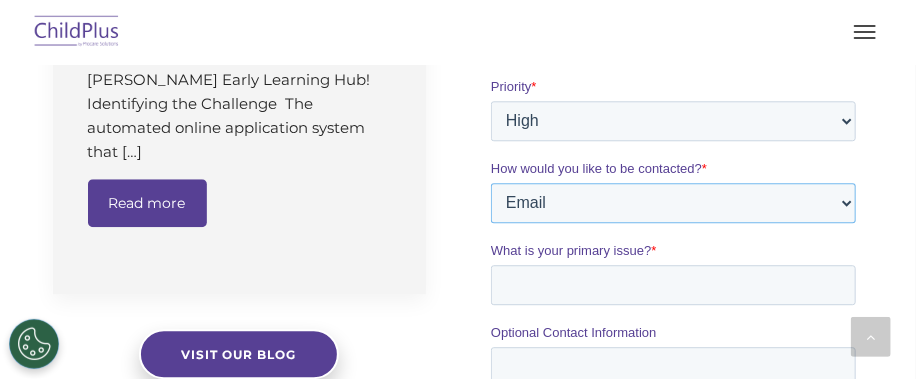 scroll, scrollTop: 1690, scrollLeft: 0, axis: vertical 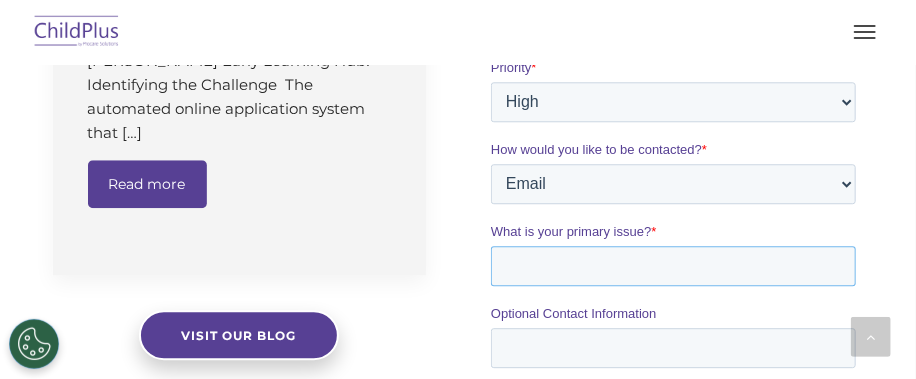 click on "What is your primary issue? *" at bounding box center (672, 266) 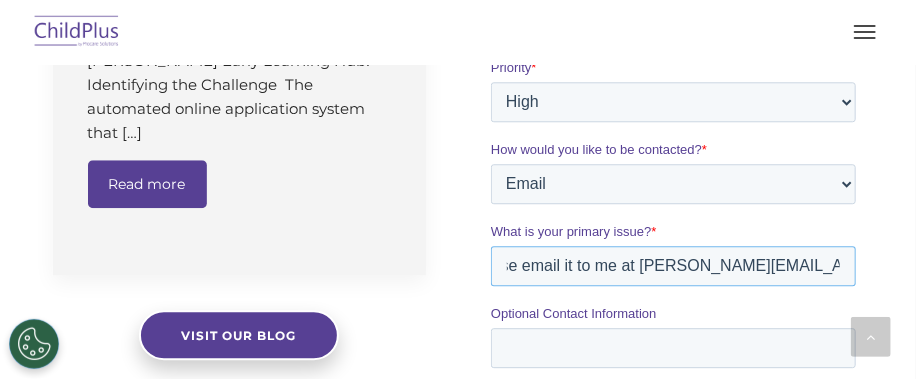 scroll, scrollTop: 0, scrollLeft: 338, axis: horizontal 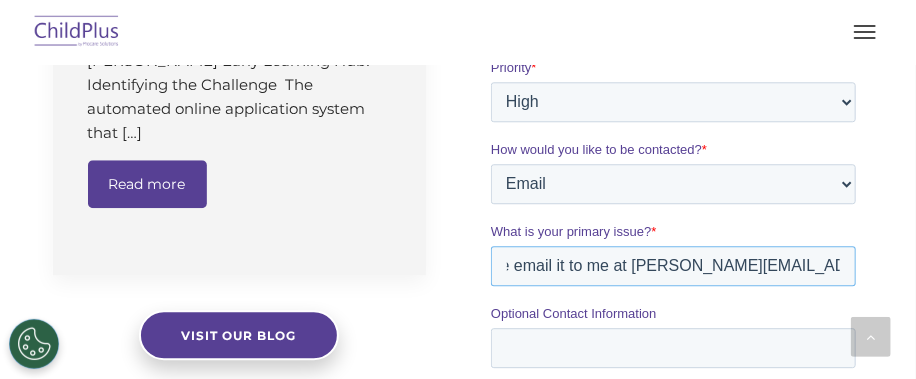 click on "I want to process a Renewal Agreement. Please email it to me at caroline.alcaida@crit-nsn.gov" at bounding box center (672, 266) 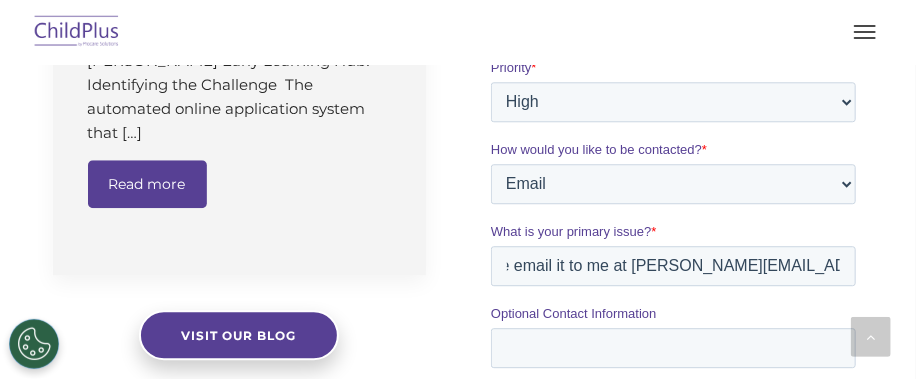 scroll, scrollTop: 0, scrollLeft: 0, axis: both 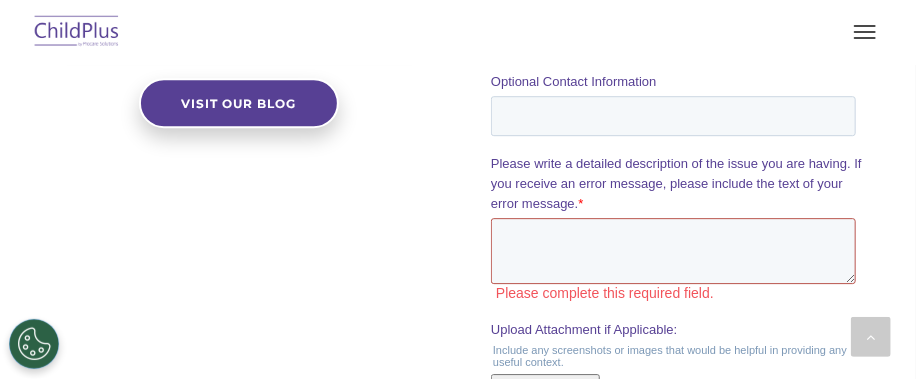 click on "Please write a detailed description of the issue you are having. If you receive an error message, please include the text of your error message. *" at bounding box center [672, 251] 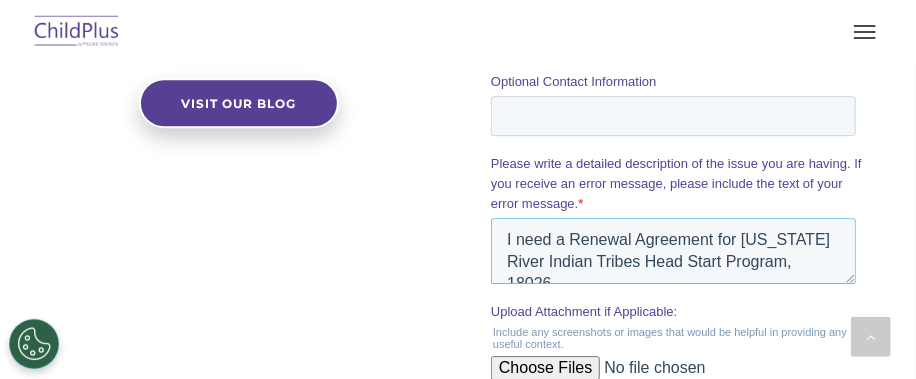 scroll, scrollTop: 10, scrollLeft: 0, axis: vertical 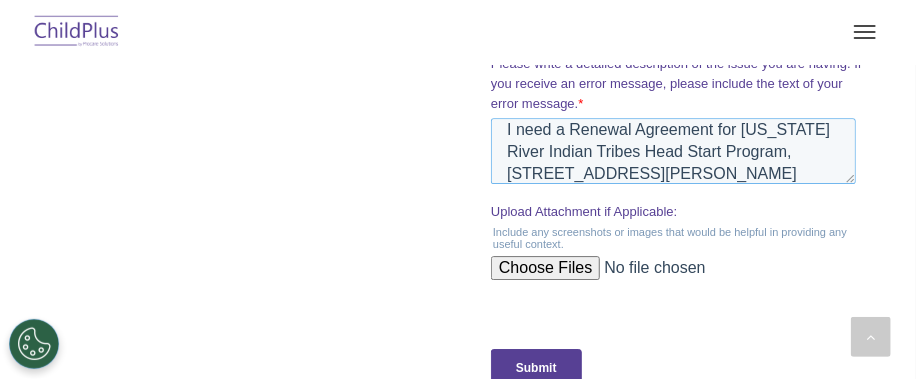 click on "I need a Renewal Agreement for Colorado River Indian Tribes Head Start Program, 18026 Mohave Road, Parker, Arizona 85344" at bounding box center (672, 151) 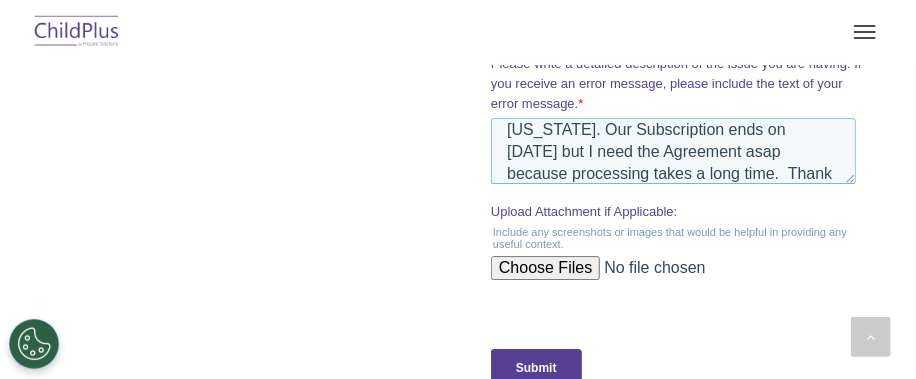 scroll, scrollTop: 97, scrollLeft: 0, axis: vertical 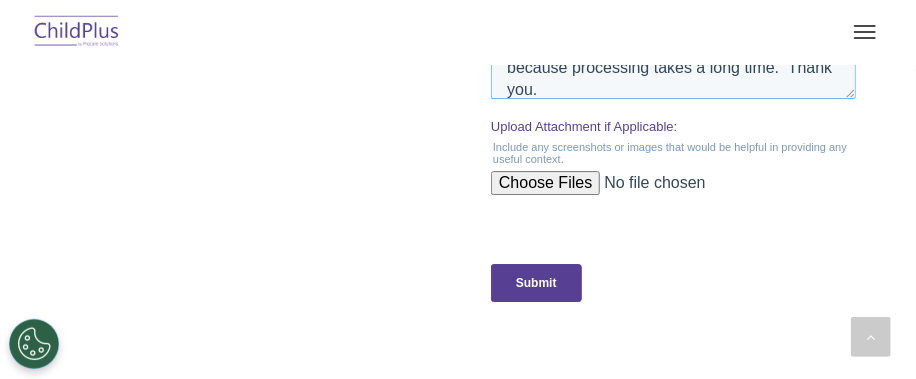 type on "I need a Renewal Agreement for Colorado River Indian Tribes Head Start Program, 18026 Mohave Road, Parker, Arizona 85344. Our Subscription ends on August 31, 2025 but I need the Agreement asap because processing takes a long time.  Thank you." 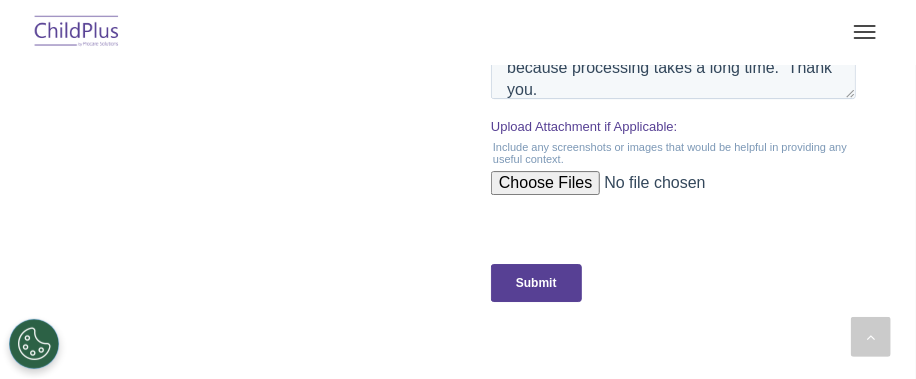 click on "Submit" at bounding box center (535, 283) 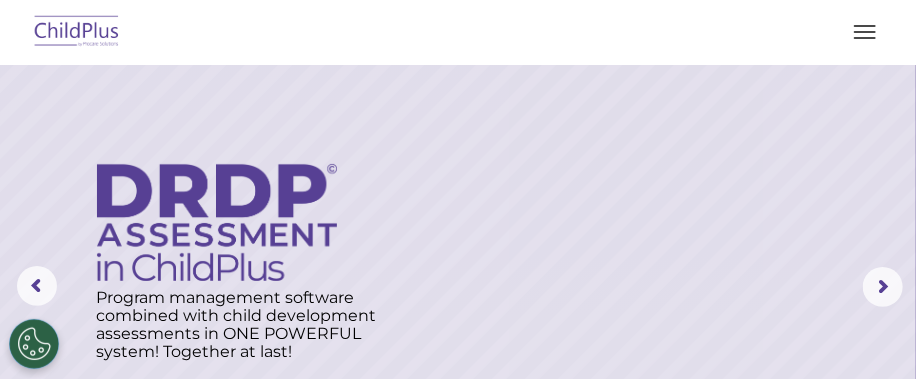 scroll, scrollTop: 0, scrollLeft: 0, axis: both 